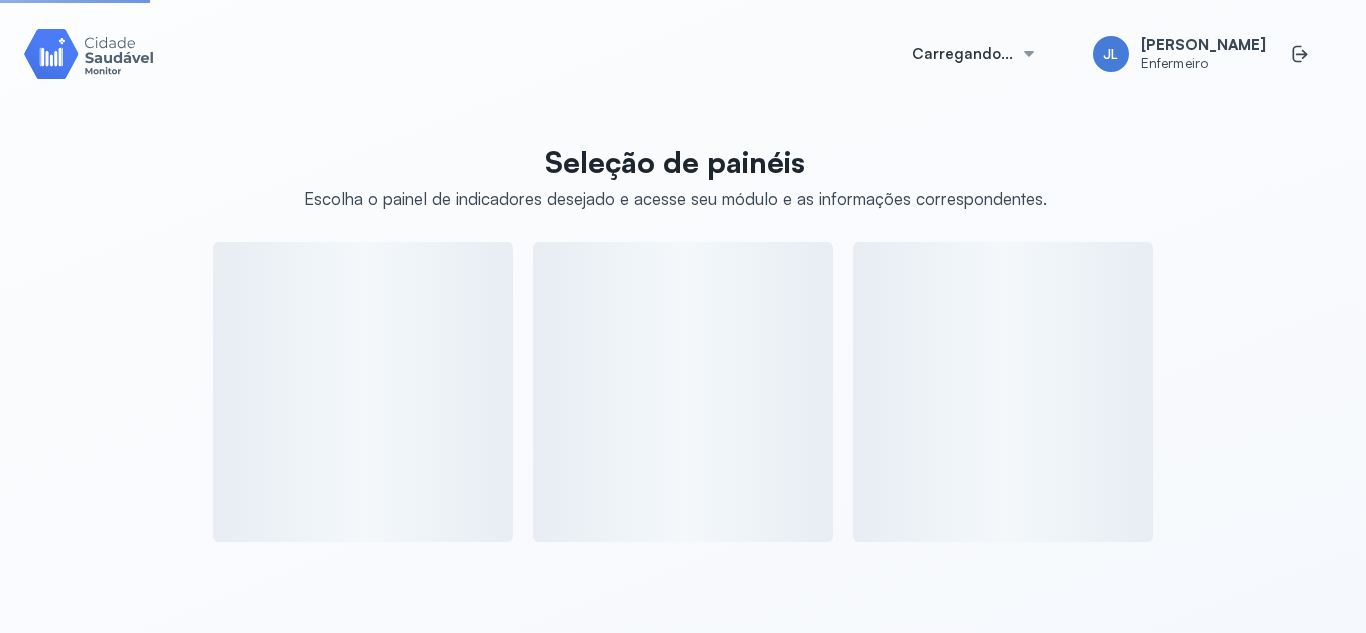 scroll, scrollTop: 0, scrollLeft: 0, axis: both 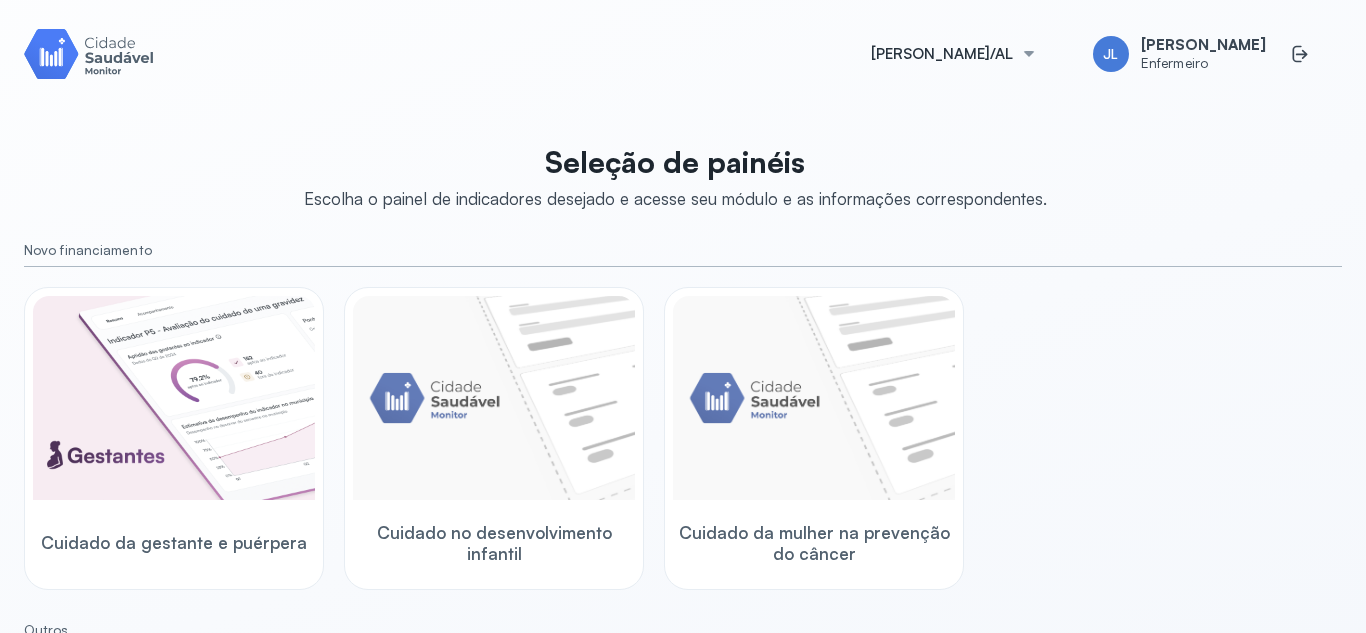 click at bounding box center (89, 53) 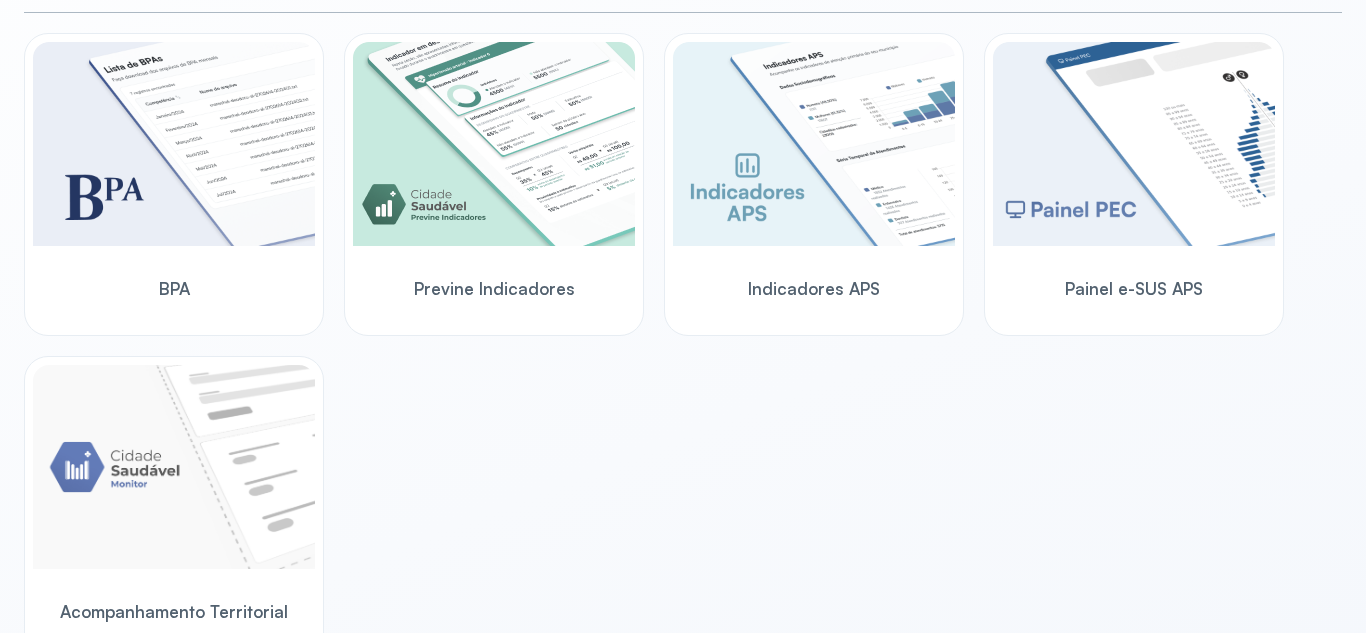 scroll, scrollTop: 661, scrollLeft: 0, axis: vertical 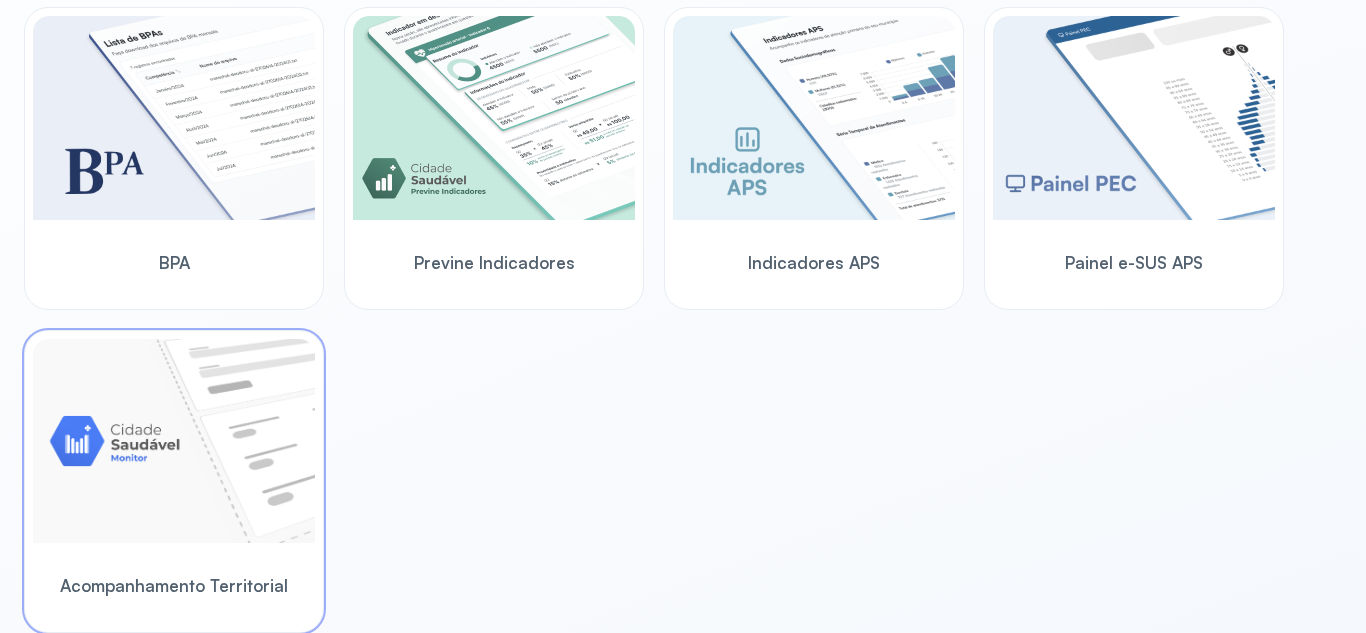 click on "Acompanhamento Territorial" at bounding box center (174, 585) 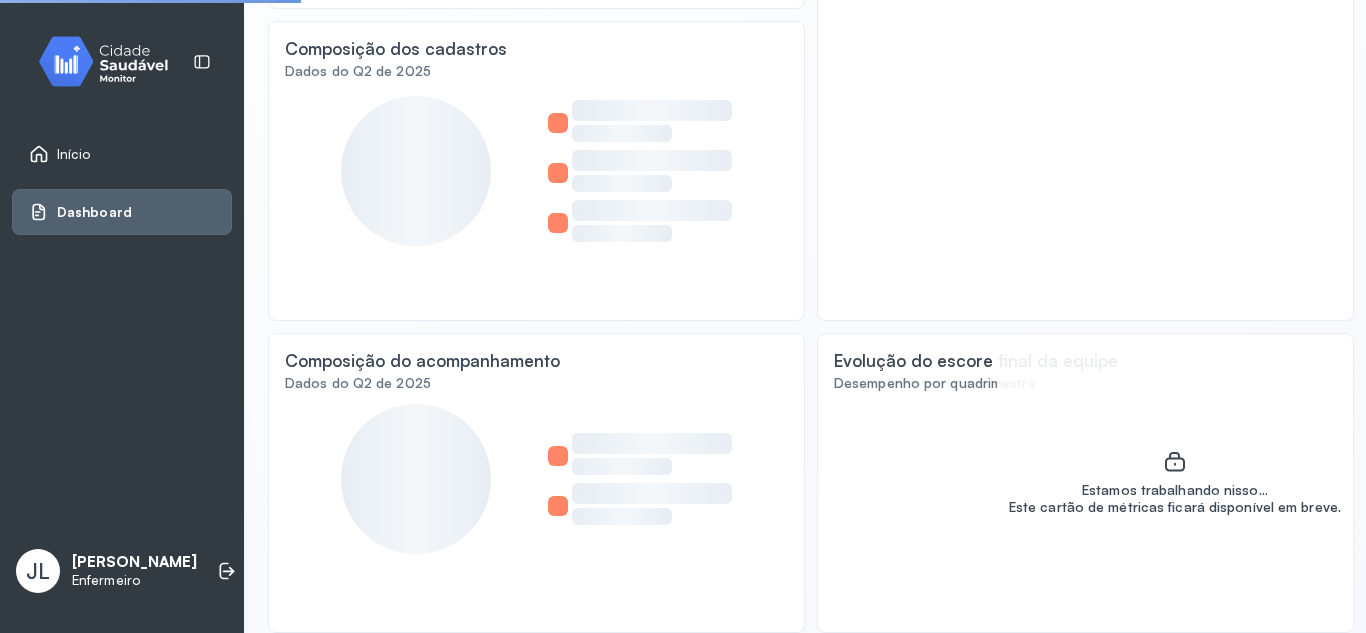 scroll, scrollTop: 491, scrollLeft: 0, axis: vertical 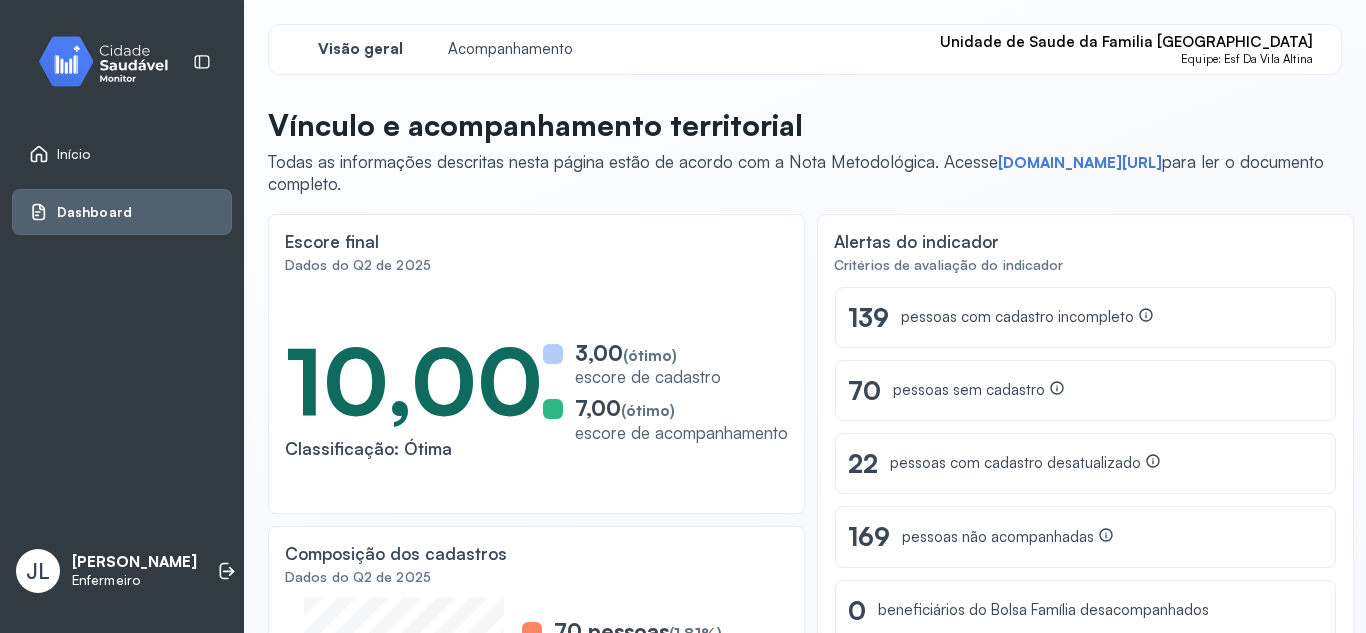 click on "Visão geral" at bounding box center (360, 49) 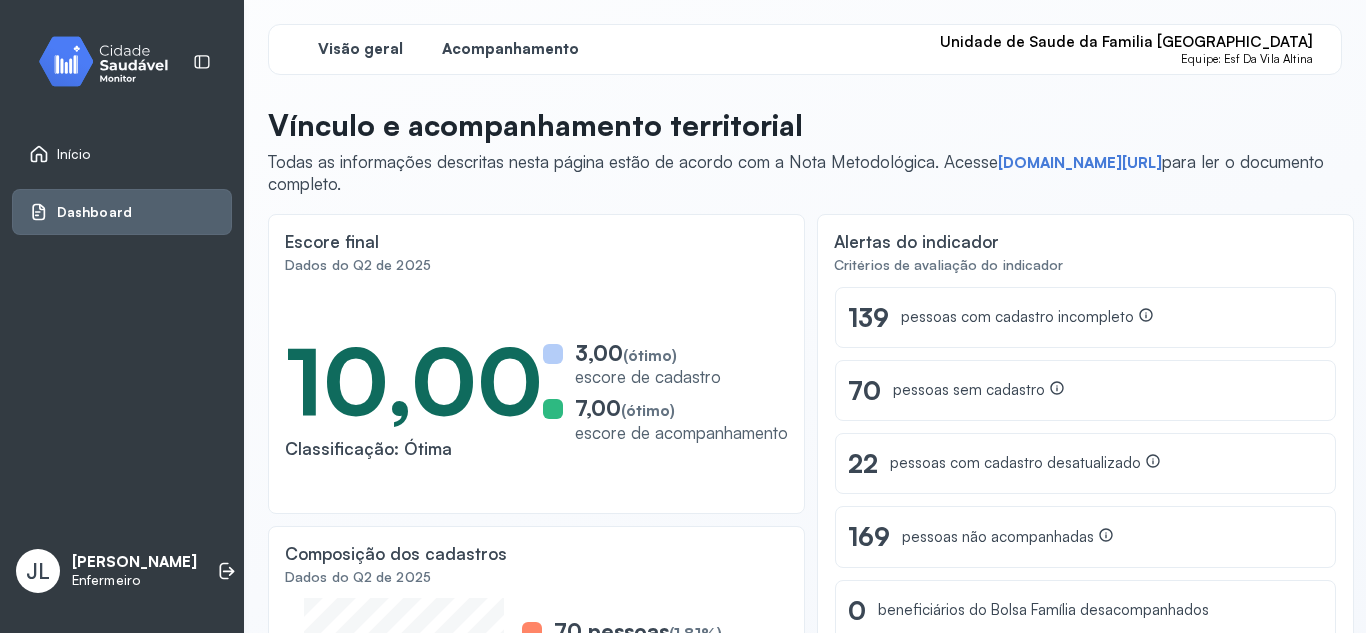 drag, startPoint x: 507, startPoint y: 31, endPoint x: 504, endPoint y: 45, distance: 14.3178215 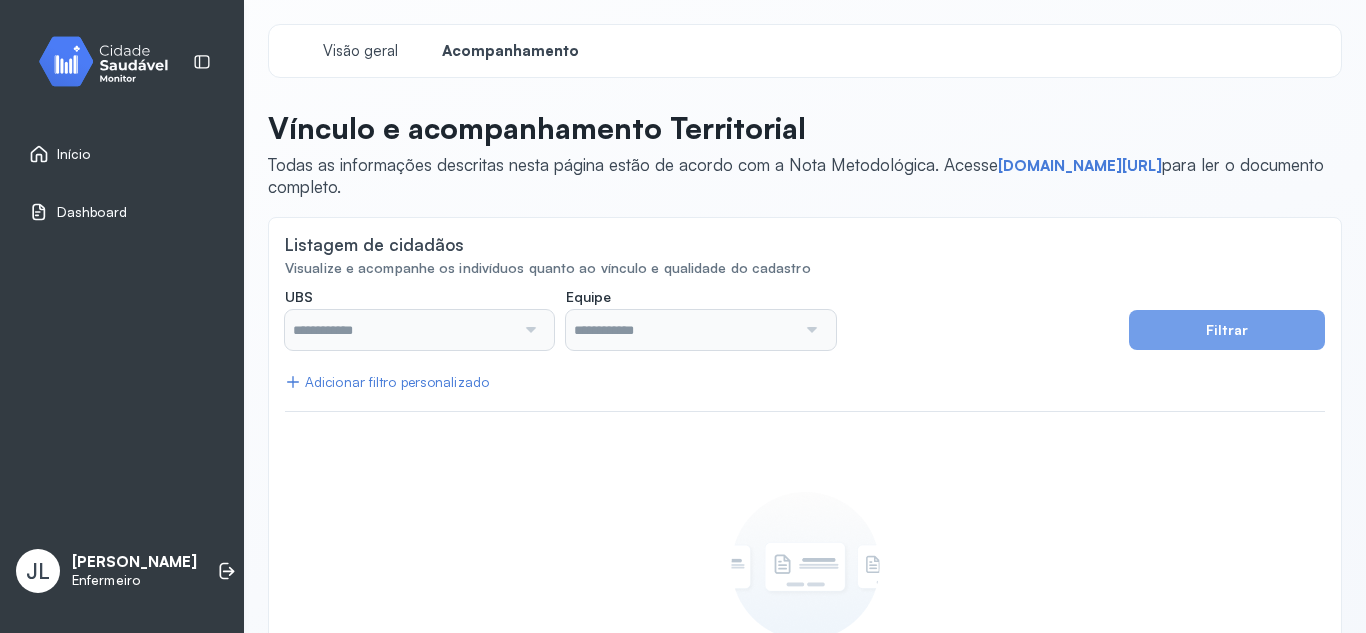 type on "**********" 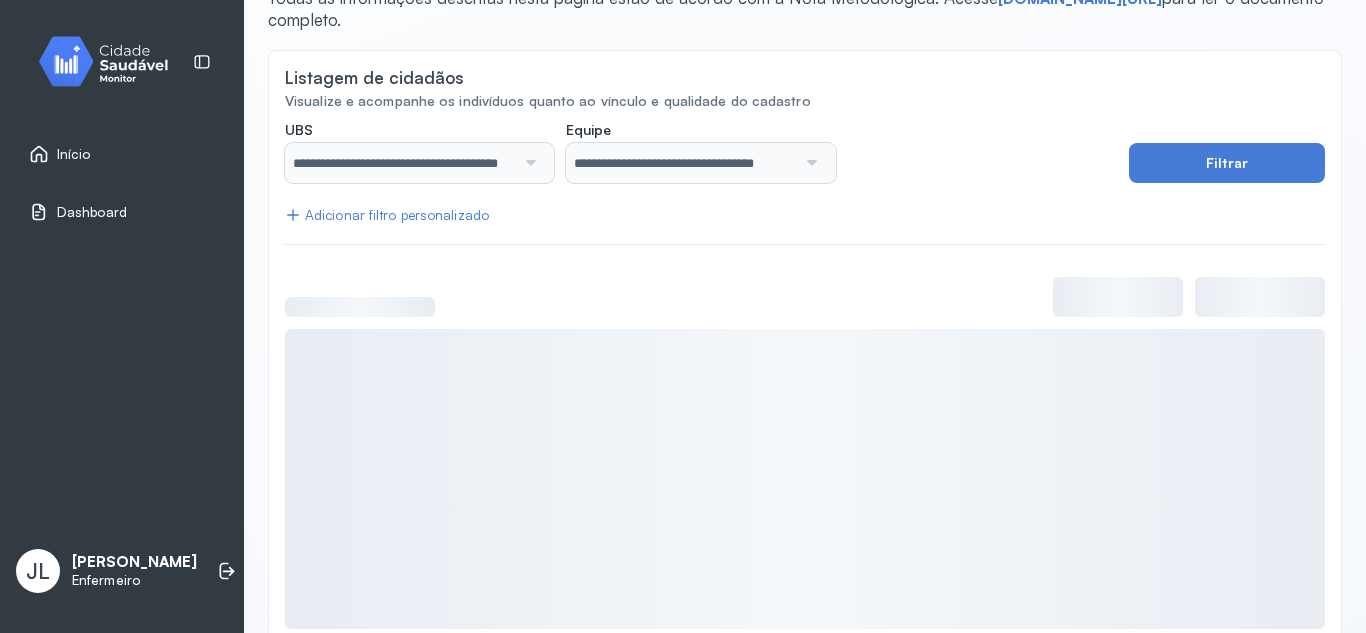 scroll, scrollTop: 204, scrollLeft: 0, axis: vertical 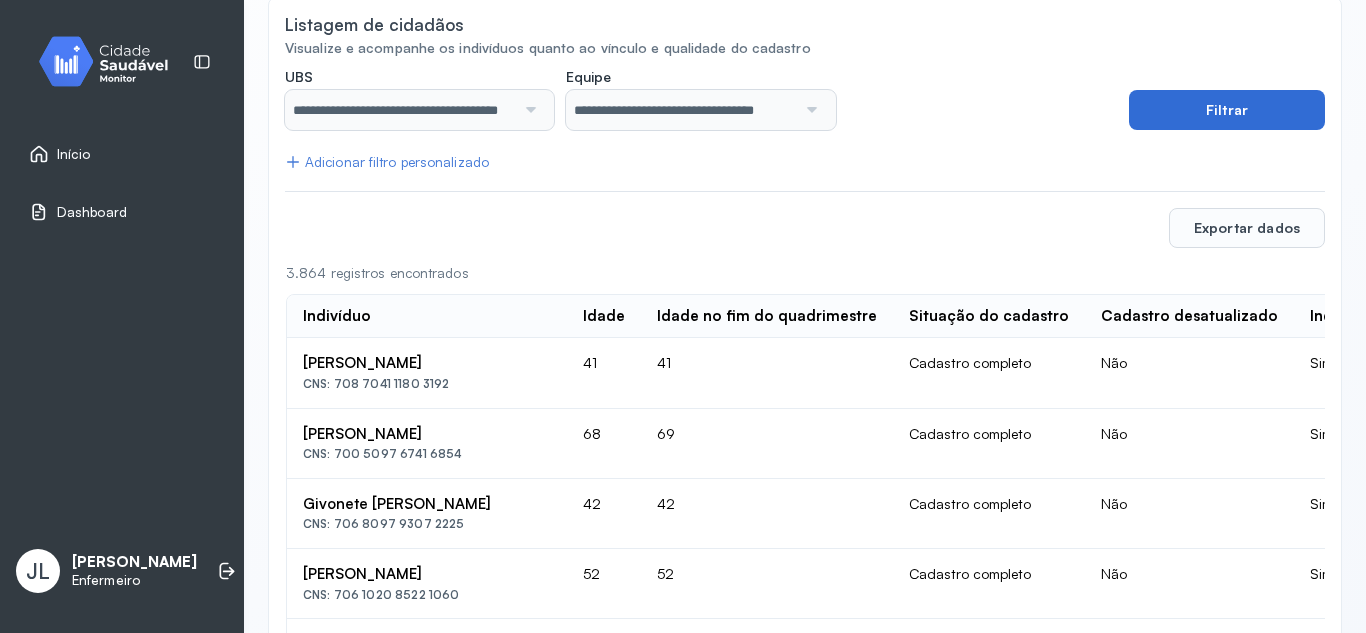 click on "Filtrar" at bounding box center [1227, 110] 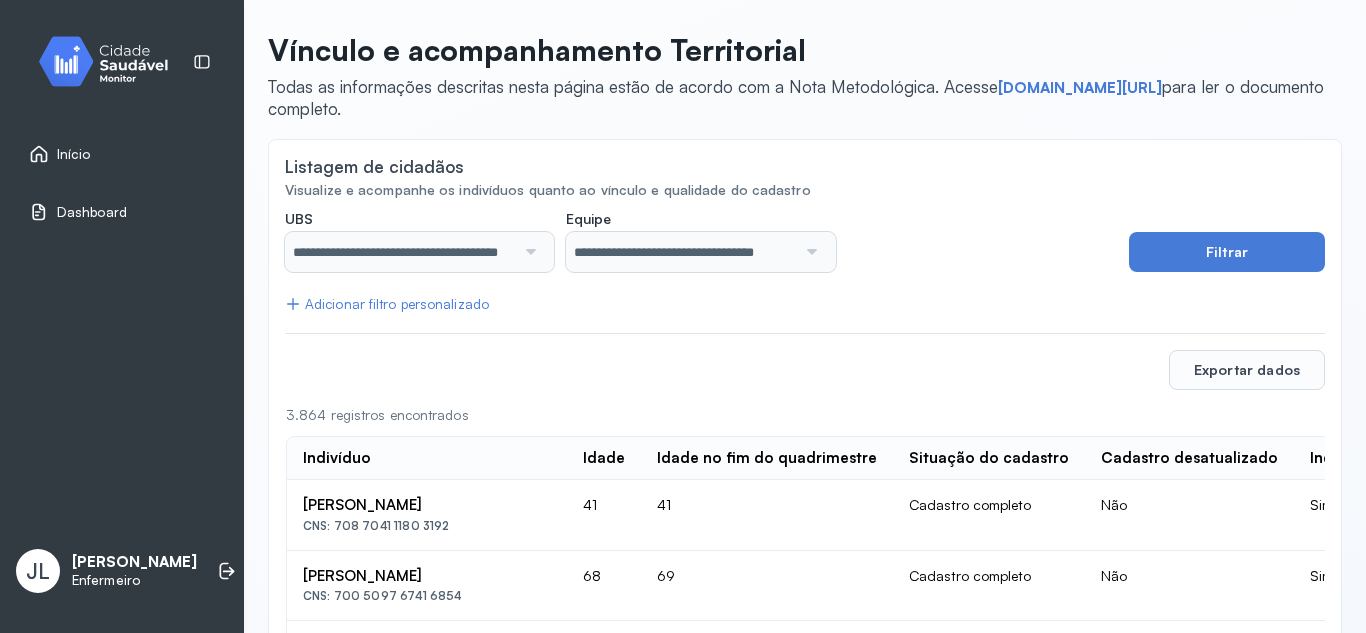scroll, scrollTop: 0, scrollLeft: 0, axis: both 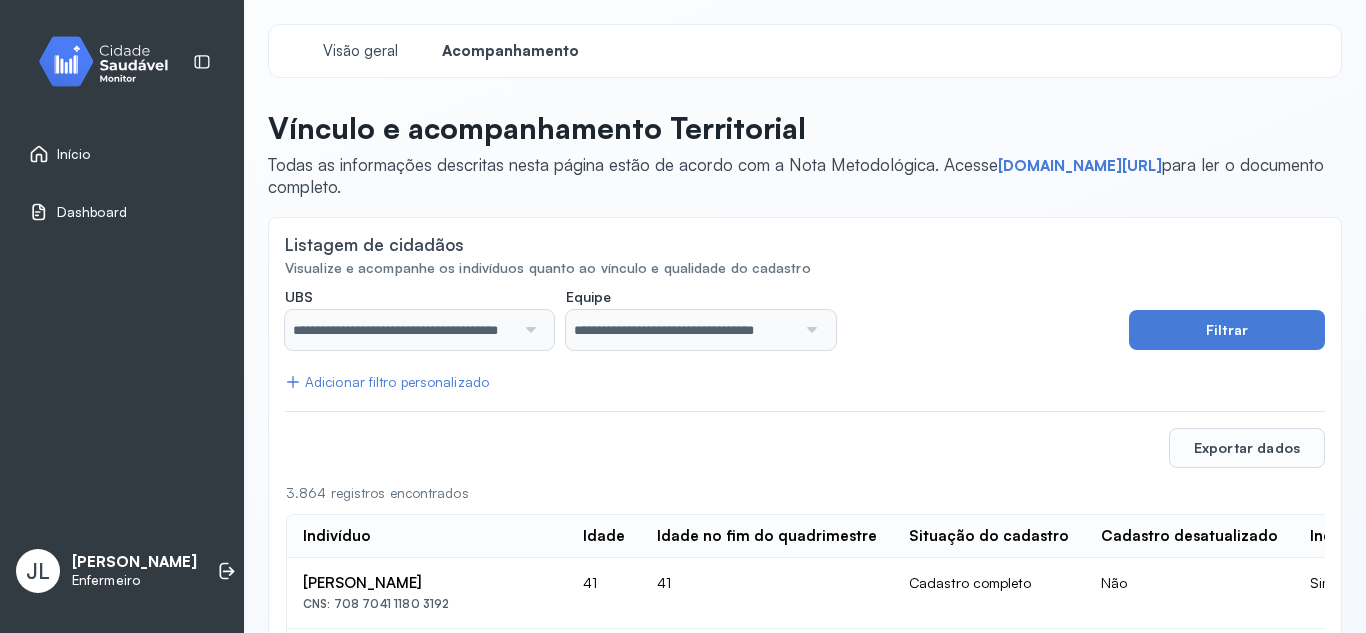 click on "Adicionar filtro personalizado" 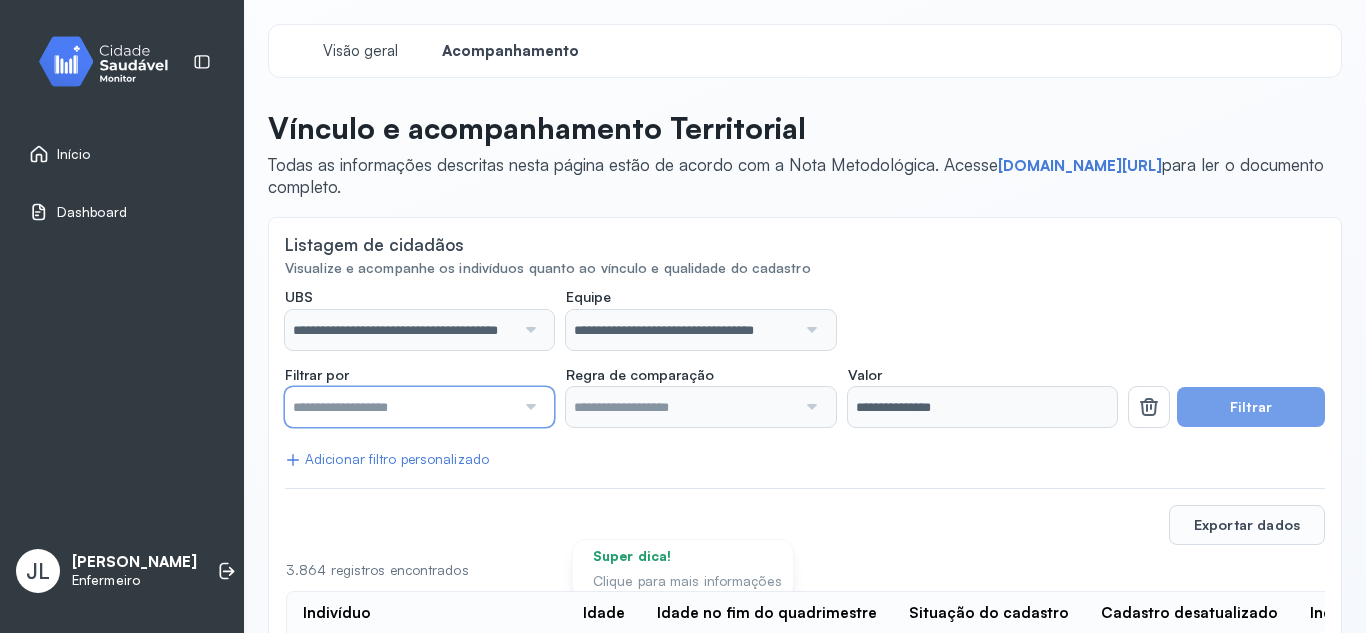 click at bounding box center (400, 407) 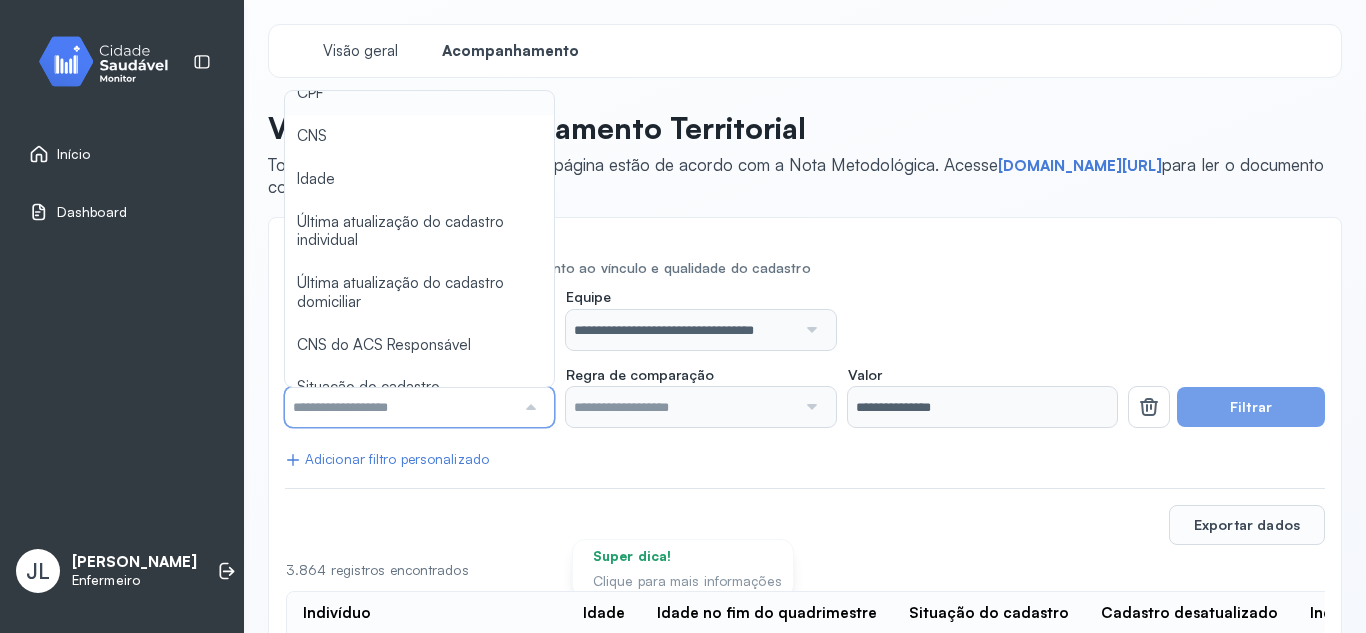 scroll, scrollTop: 0, scrollLeft: 0, axis: both 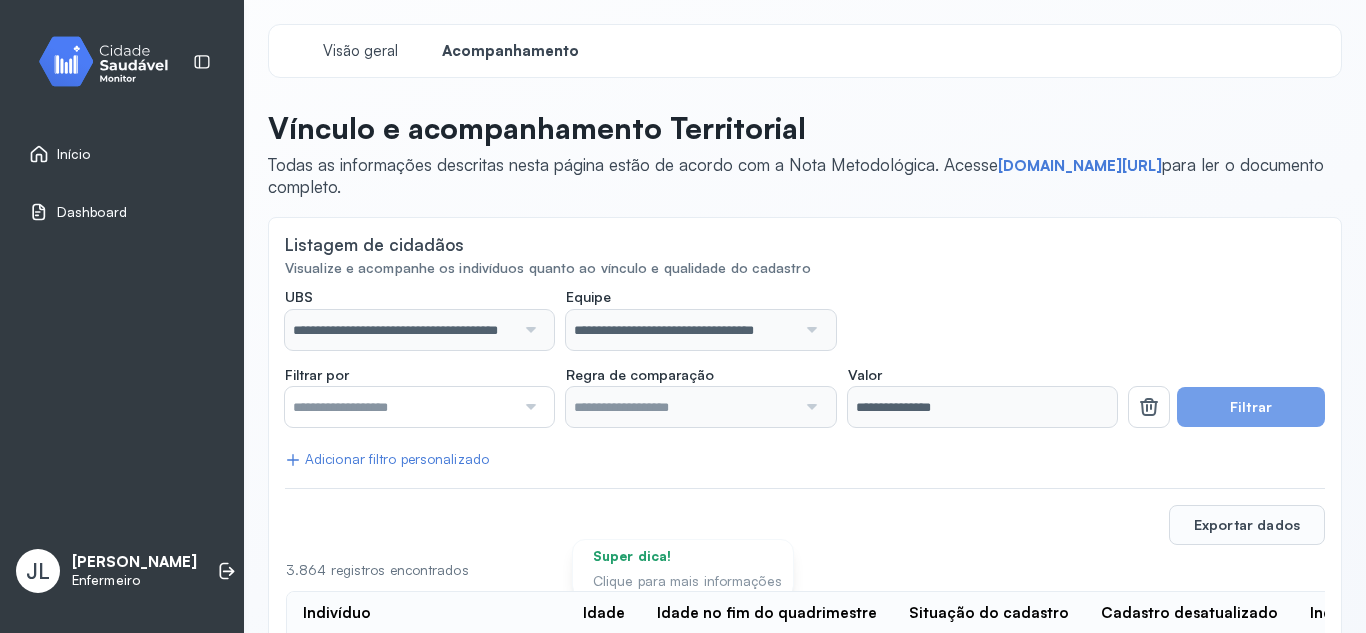 click at bounding box center (809, 407) 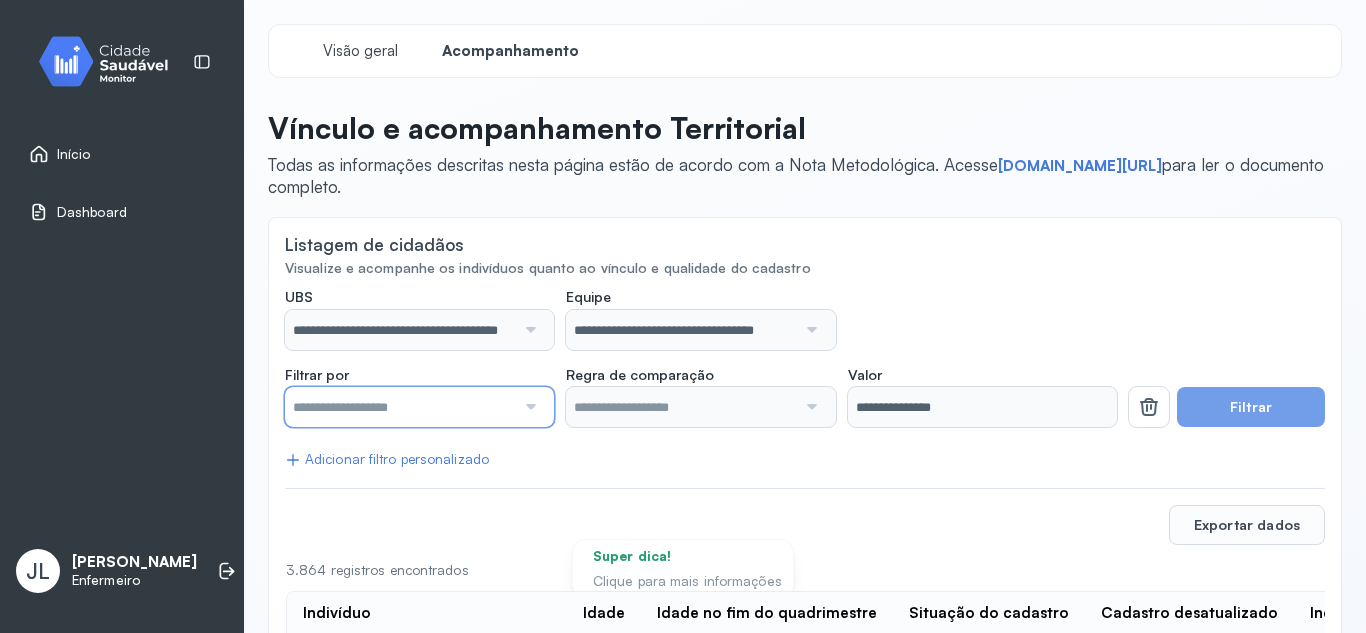 click at bounding box center [400, 407] 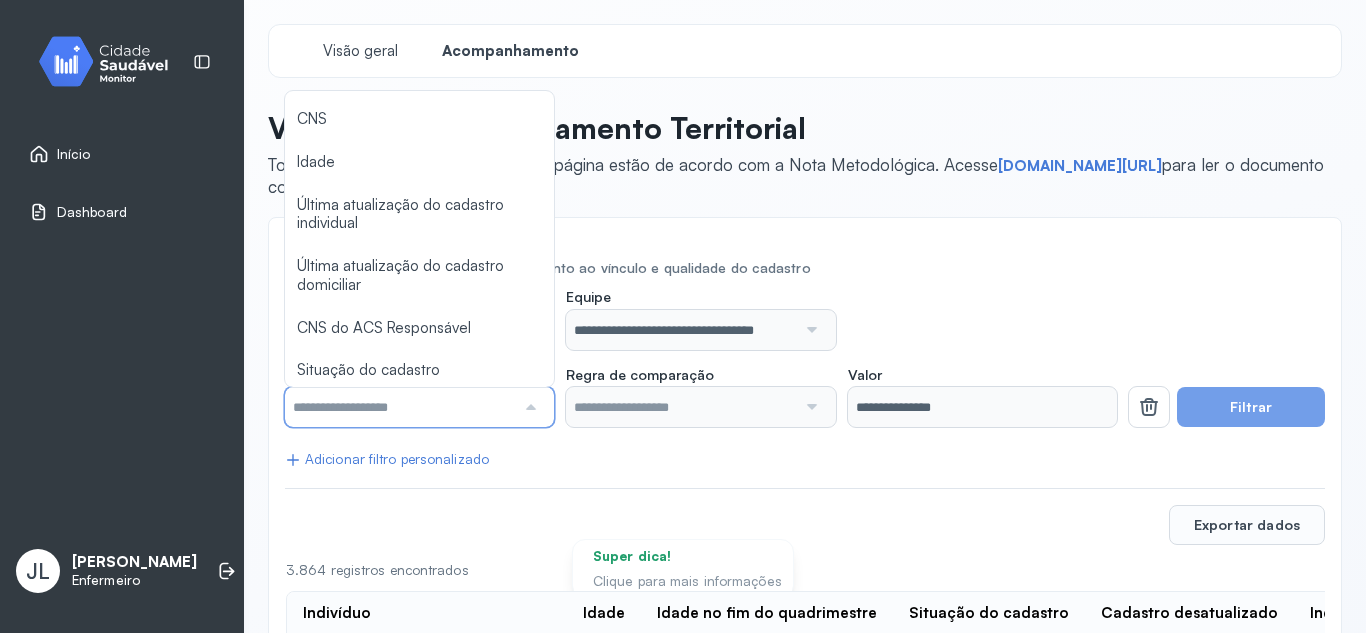 scroll, scrollTop: 212, scrollLeft: 0, axis: vertical 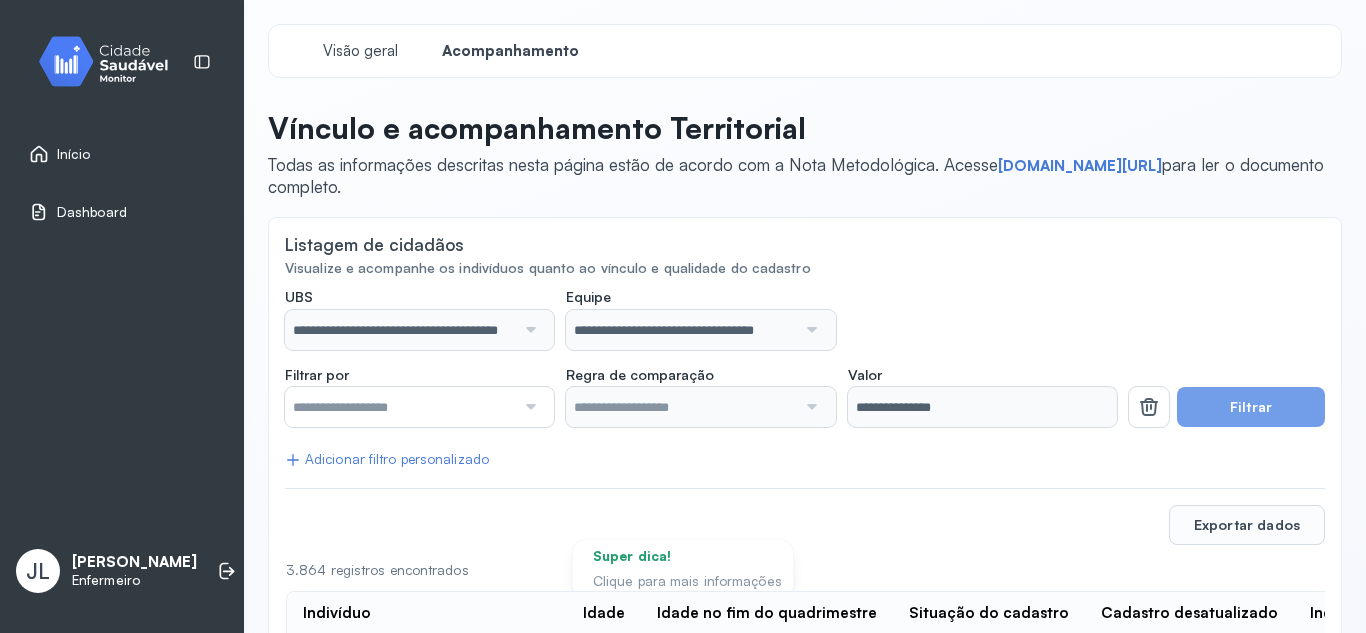 click on "**********" 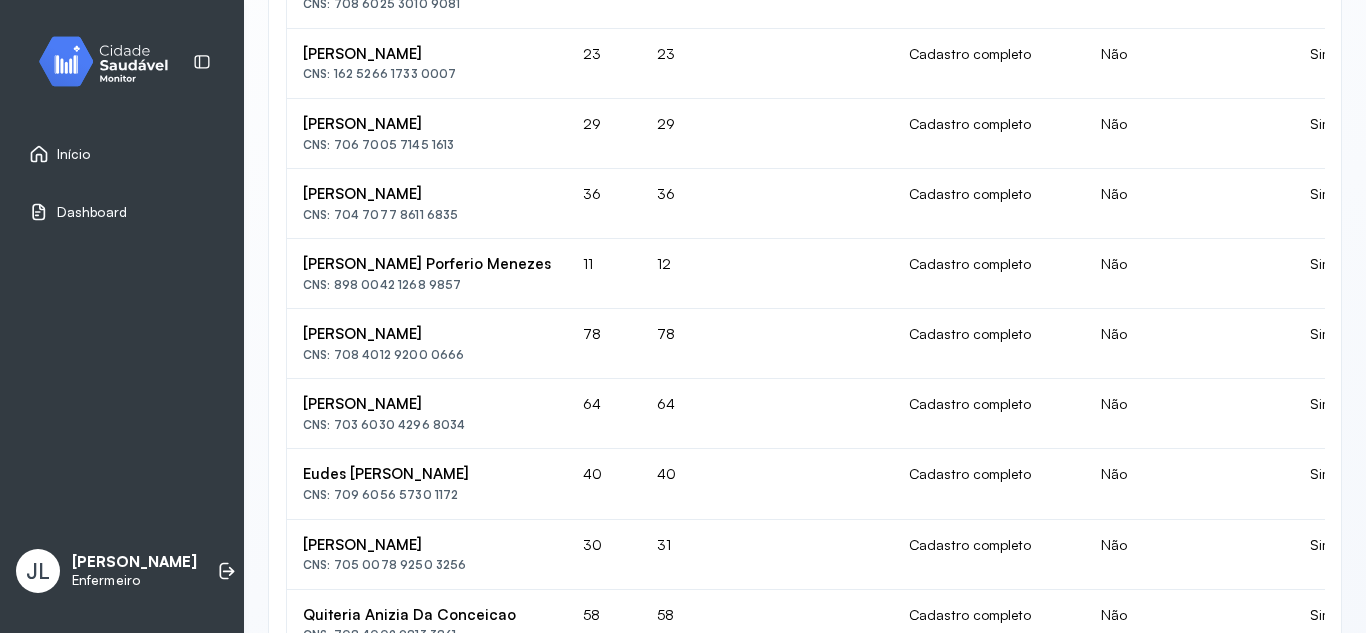 scroll, scrollTop: 1094, scrollLeft: 0, axis: vertical 